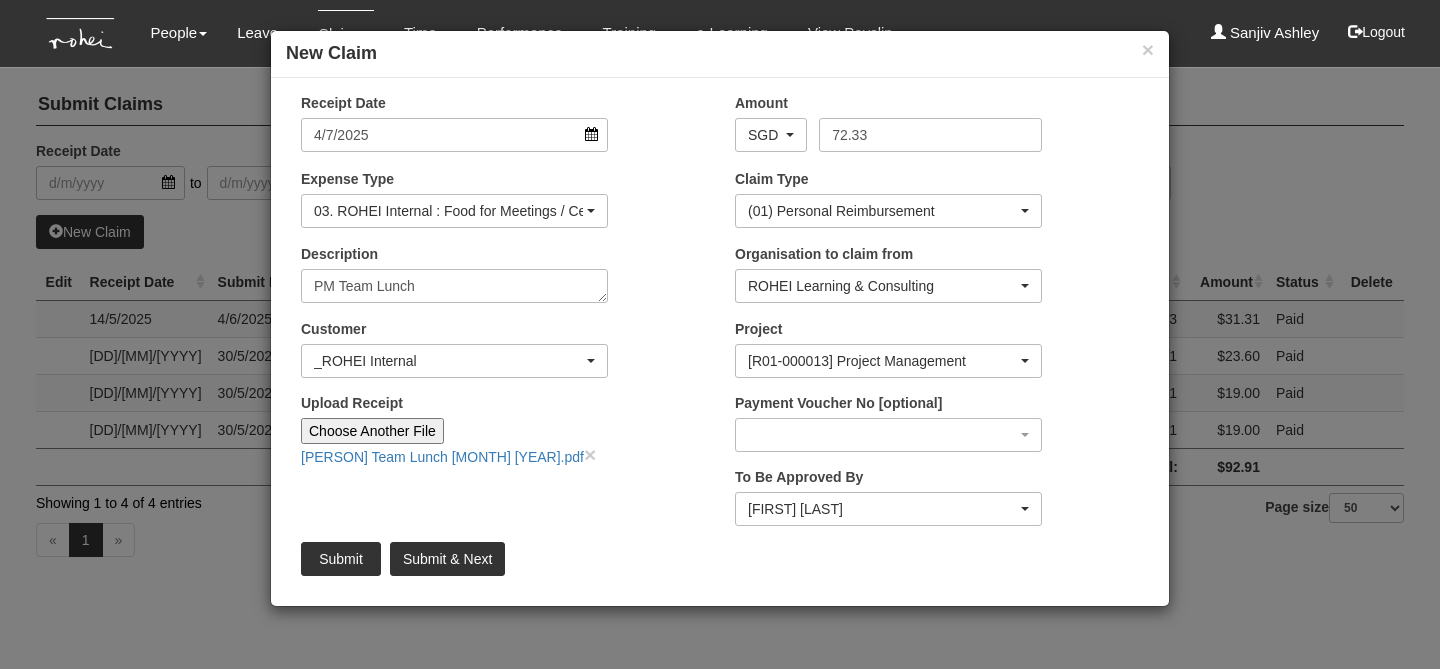 scroll, scrollTop: 0, scrollLeft: 0, axis: both 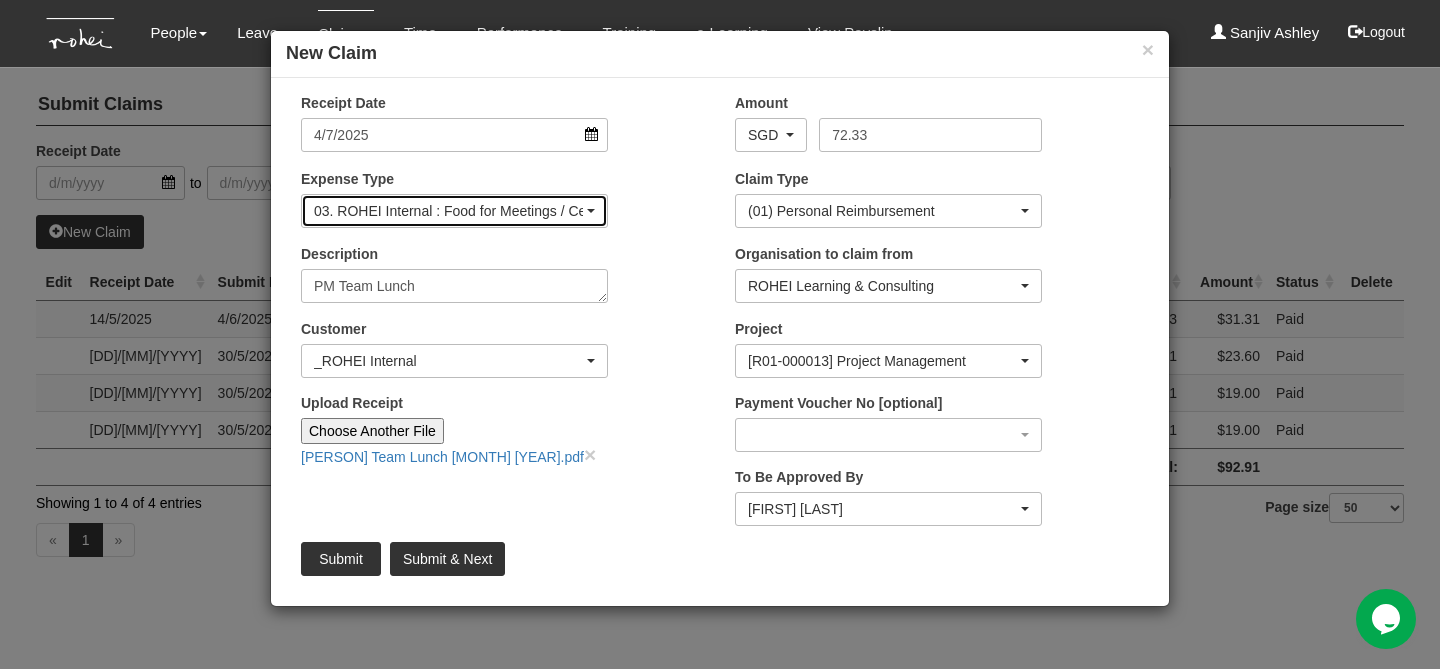 click on "03. ROHEI Internal : Food for Meetings / Celebration" at bounding box center (765, 135) 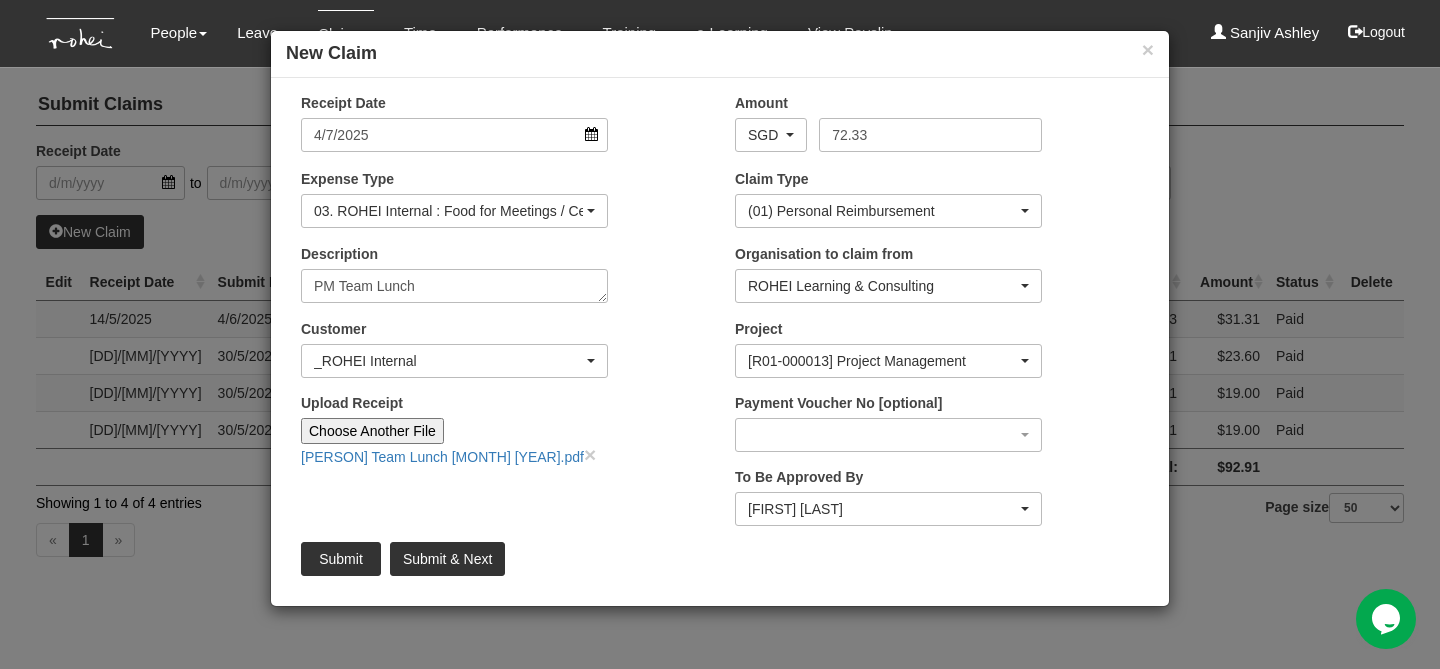 scroll, scrollTop: 103, scrollLeft: 0, axis: vertical 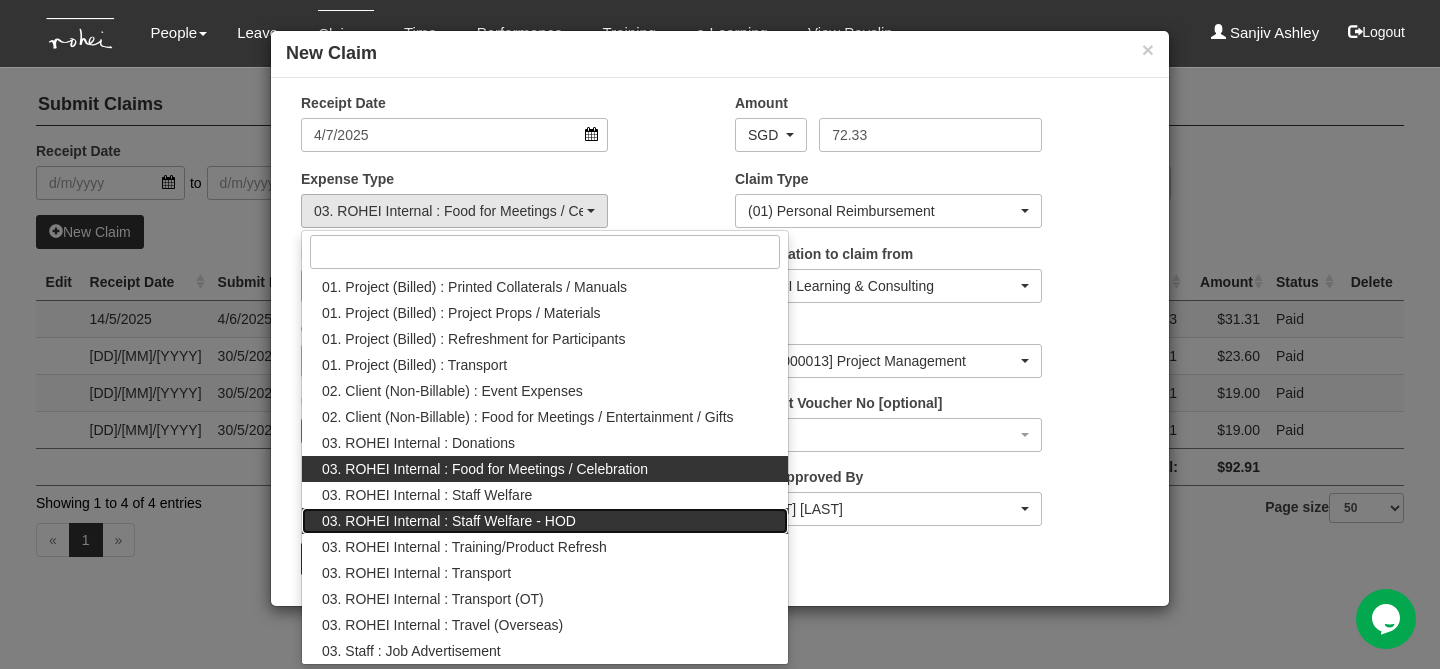 click on "03. ROHEI Internal : Staff Welfare - HOD" at bounding box center [322, 188] 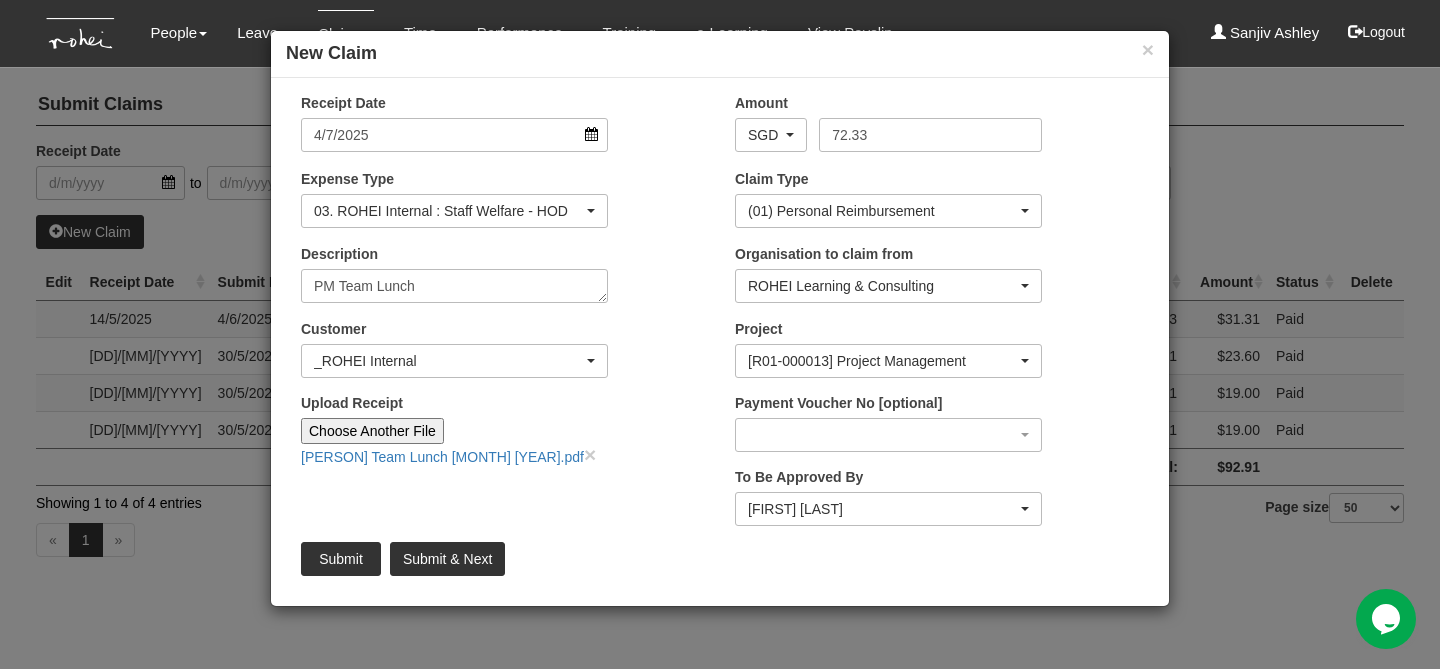 click on "Description
PM Team Lunch" at bounding box center (503, 281) 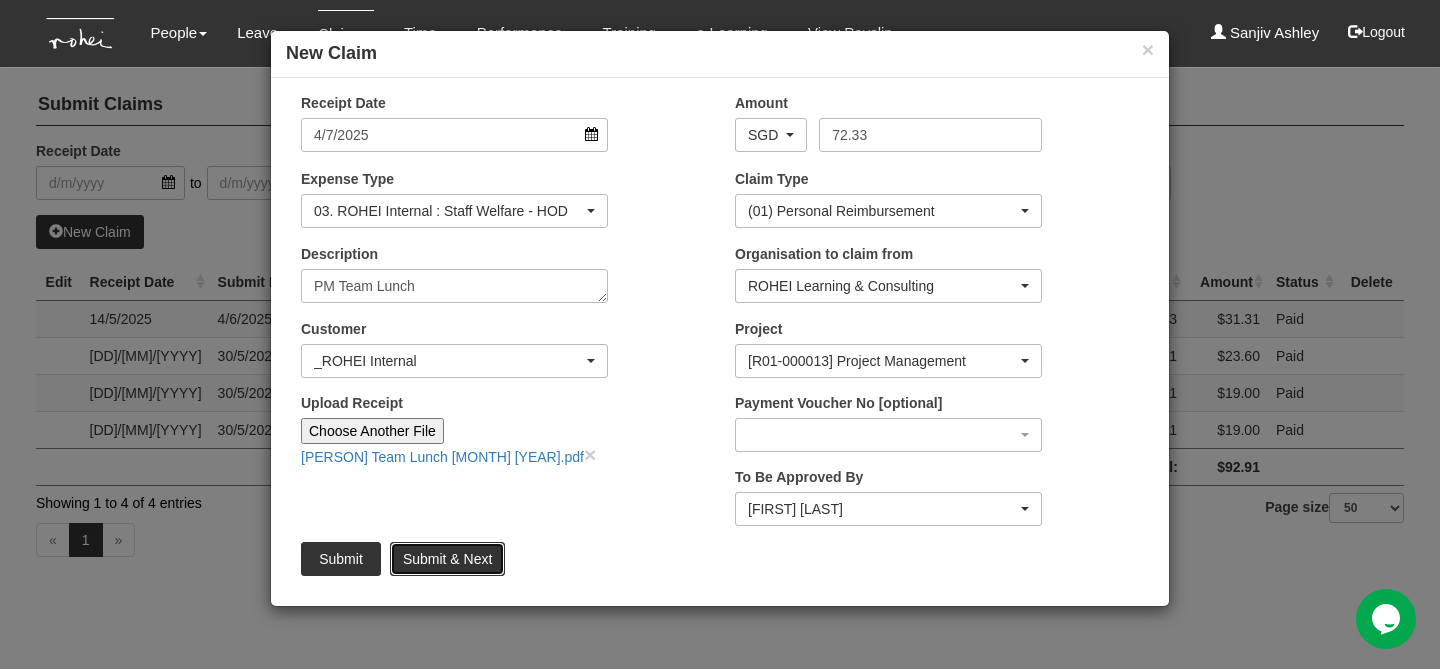 click on "Submit & Next" at bounding box center [447, 559] 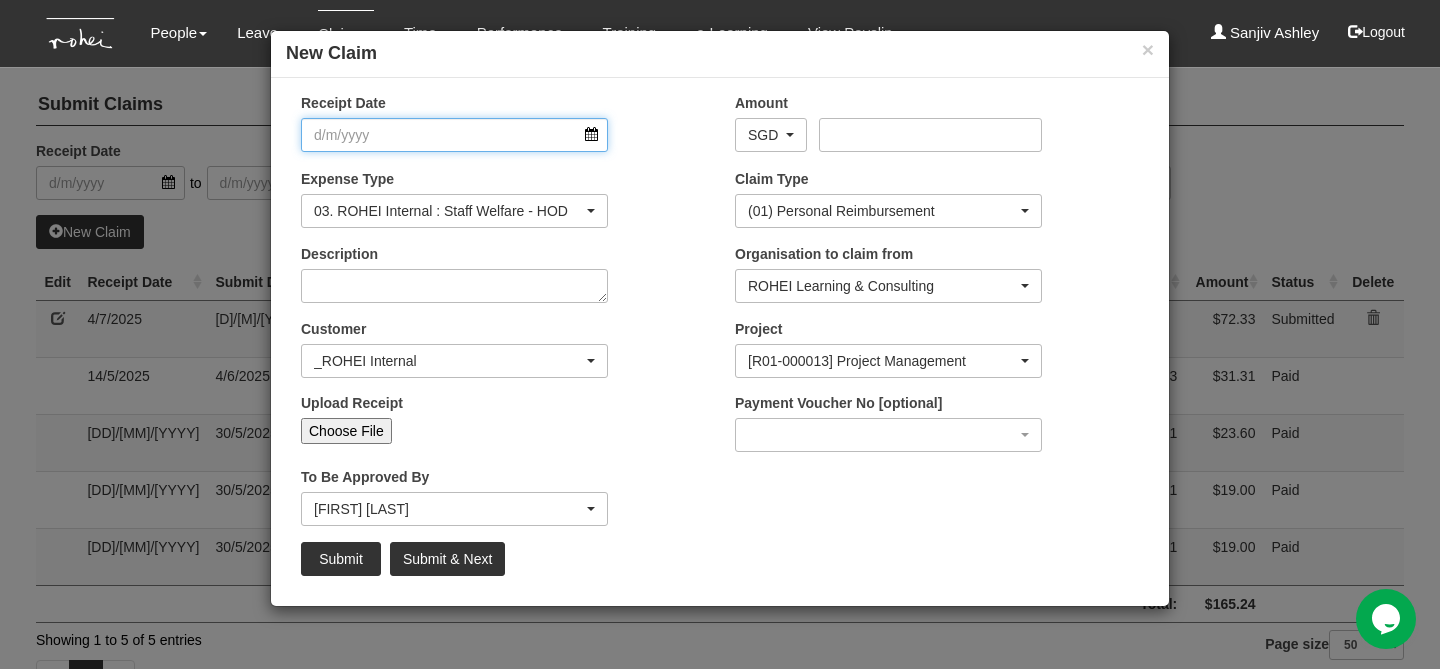 click on "Receipt Date" at bounding box center (454, 135) 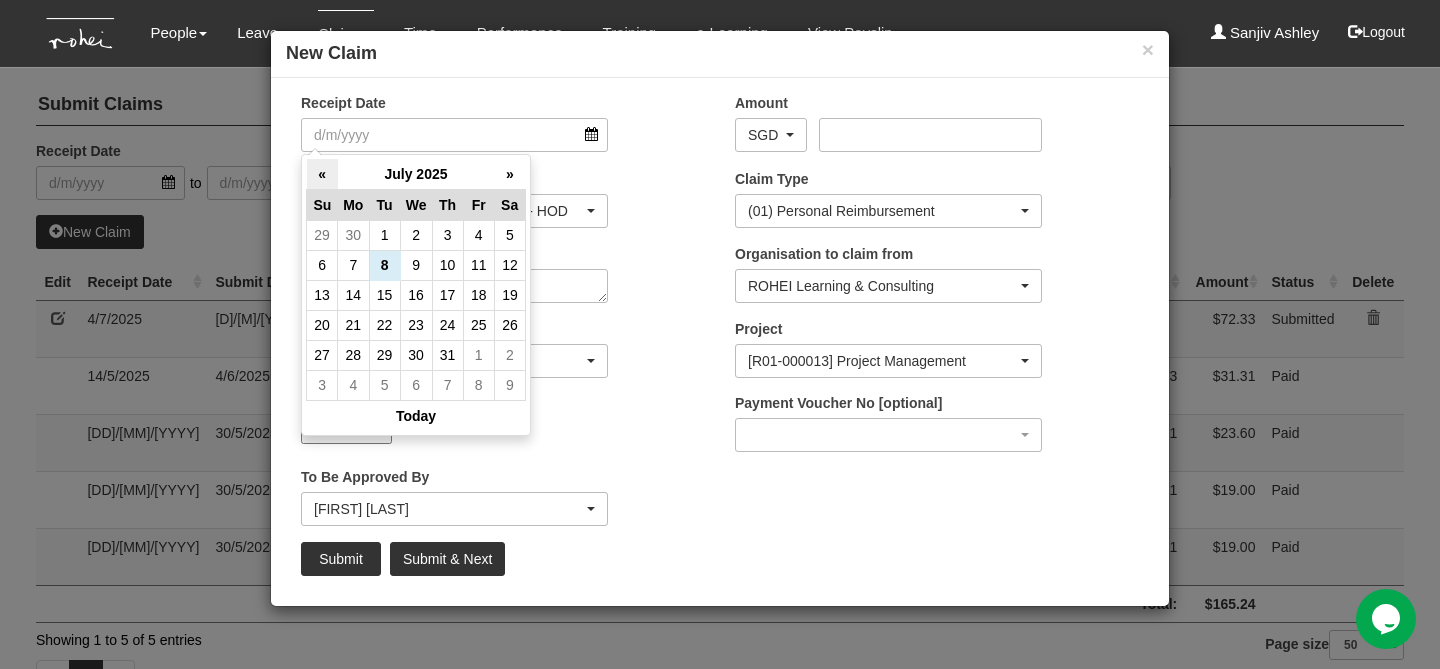 click on "«" at bounding box center (322, 174) 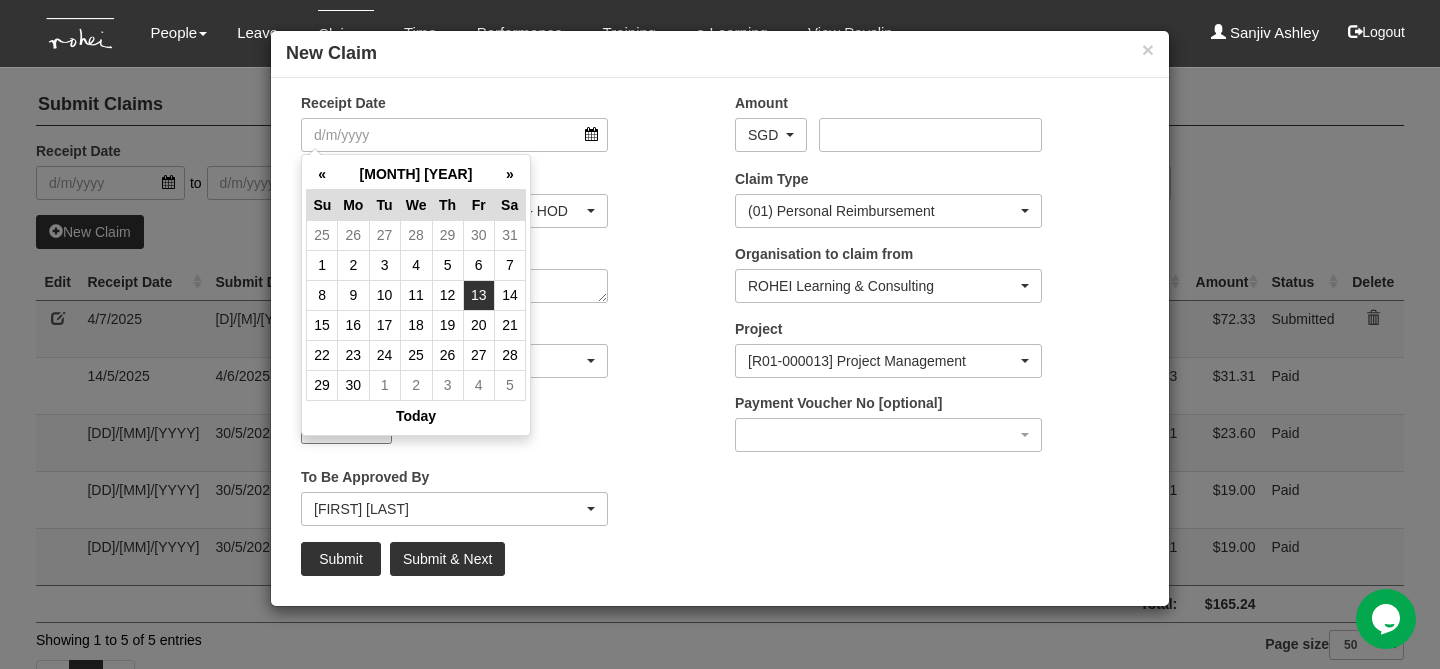 click on "13" at bounding box center [478, 235] 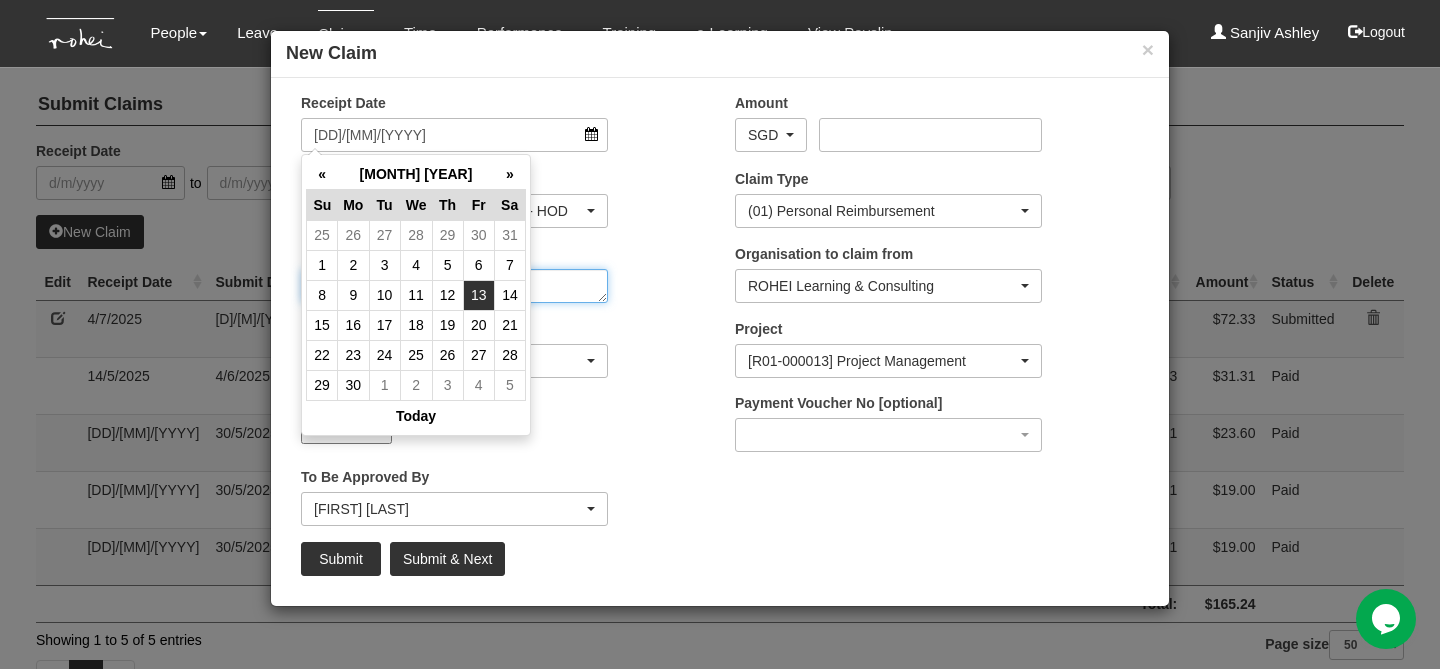 click on "Description" at bounding box center (454, 286) 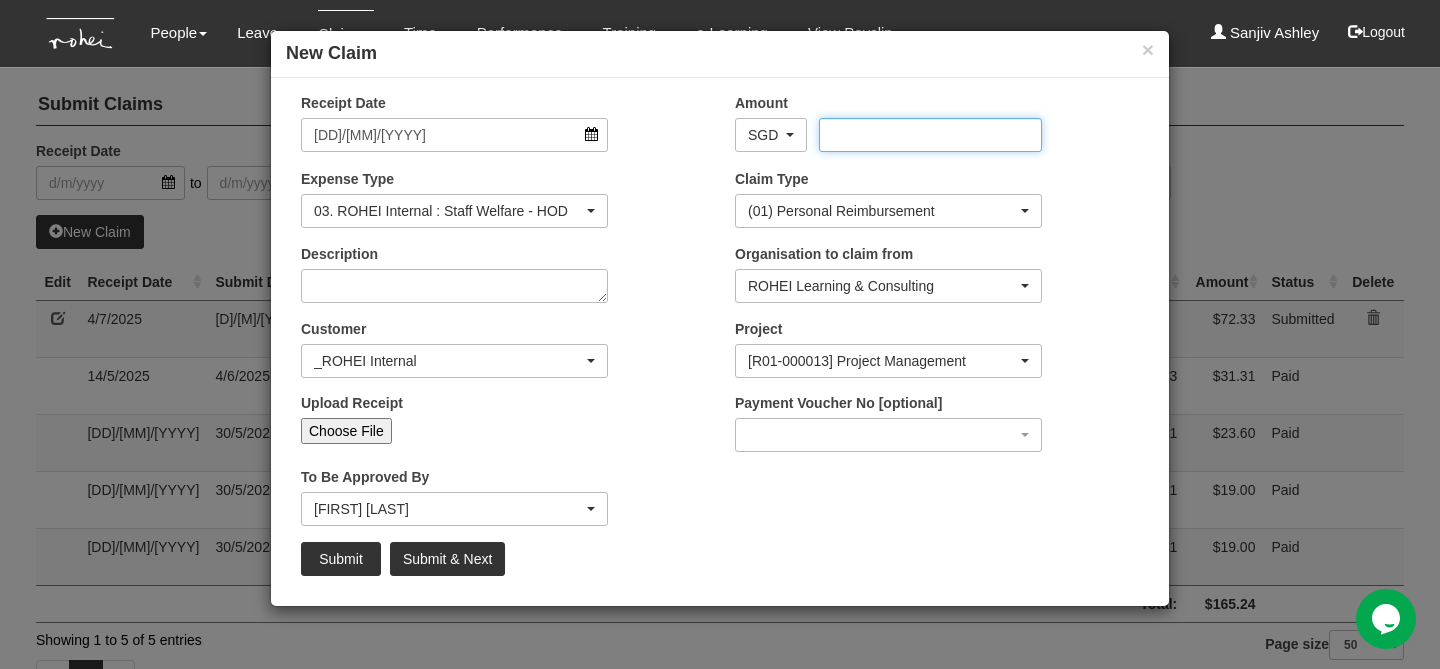 click on "Amount" at bounding box center (930, 135) 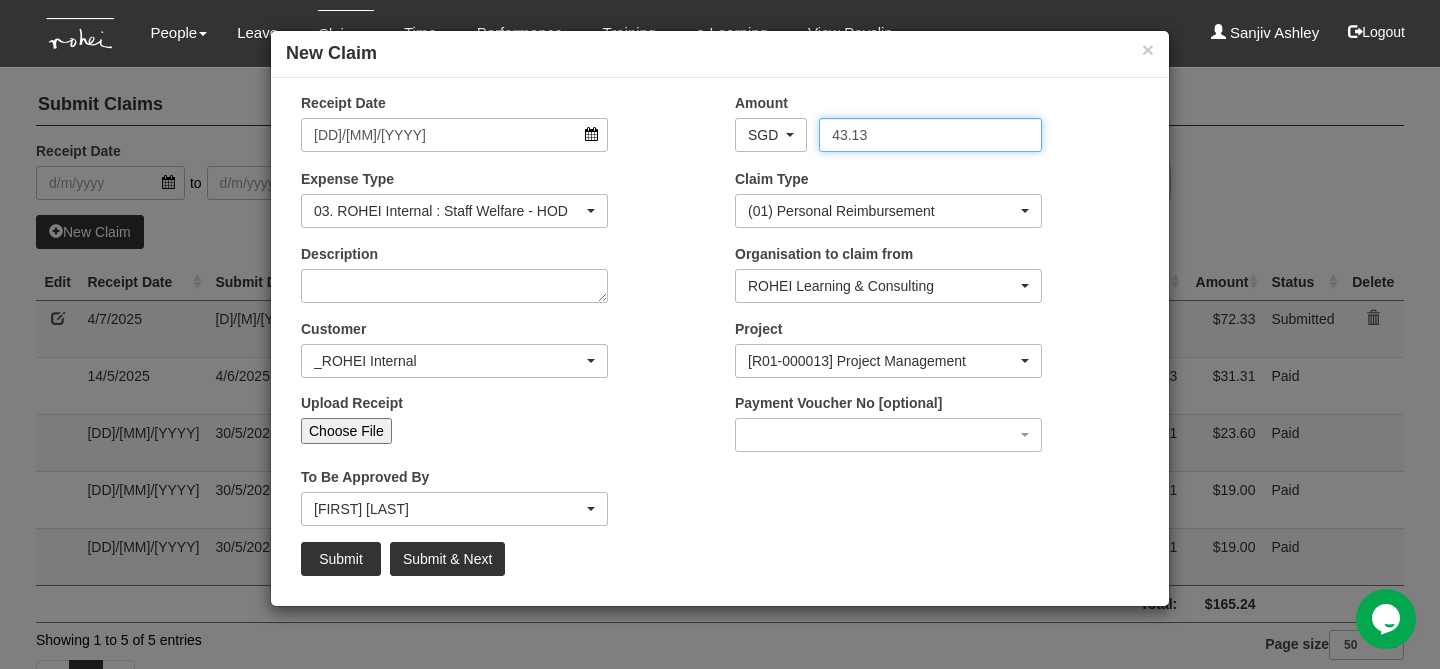 type on "43.13" 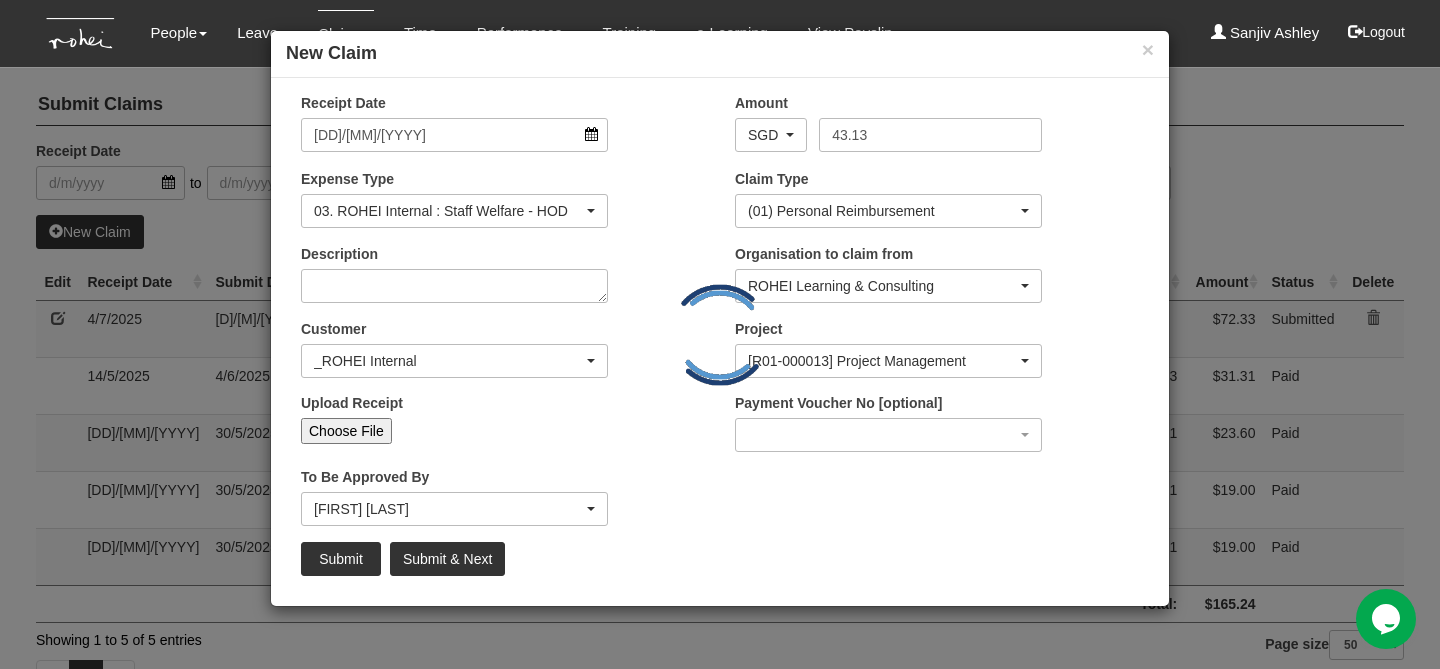 click on "Toggle navigation
People
Personal Information
Staff  Directory
Leave
Apply for Leave
Approve Leave Claim Time Off-in-lieu" at bounding box center (720, 354) 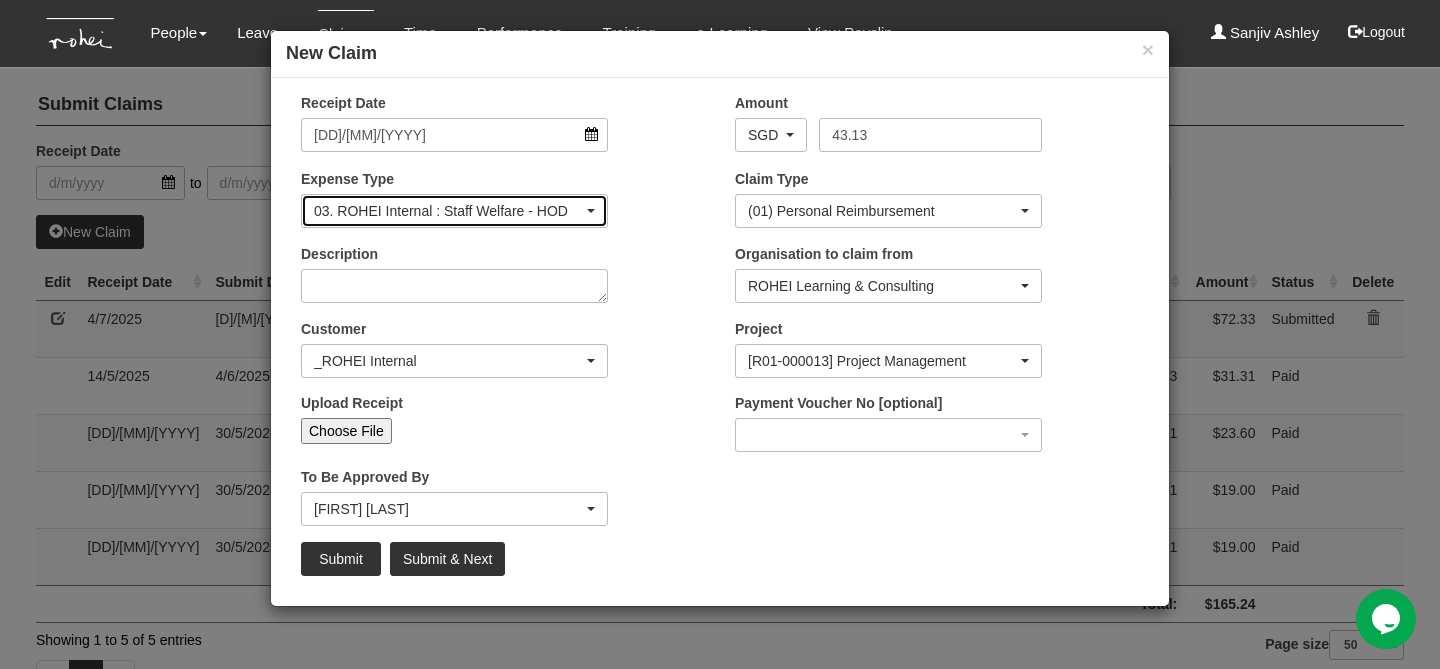 click on "03. ROHEI Internal : Staff Welfare - HOD" at bounding box center [765, 135] 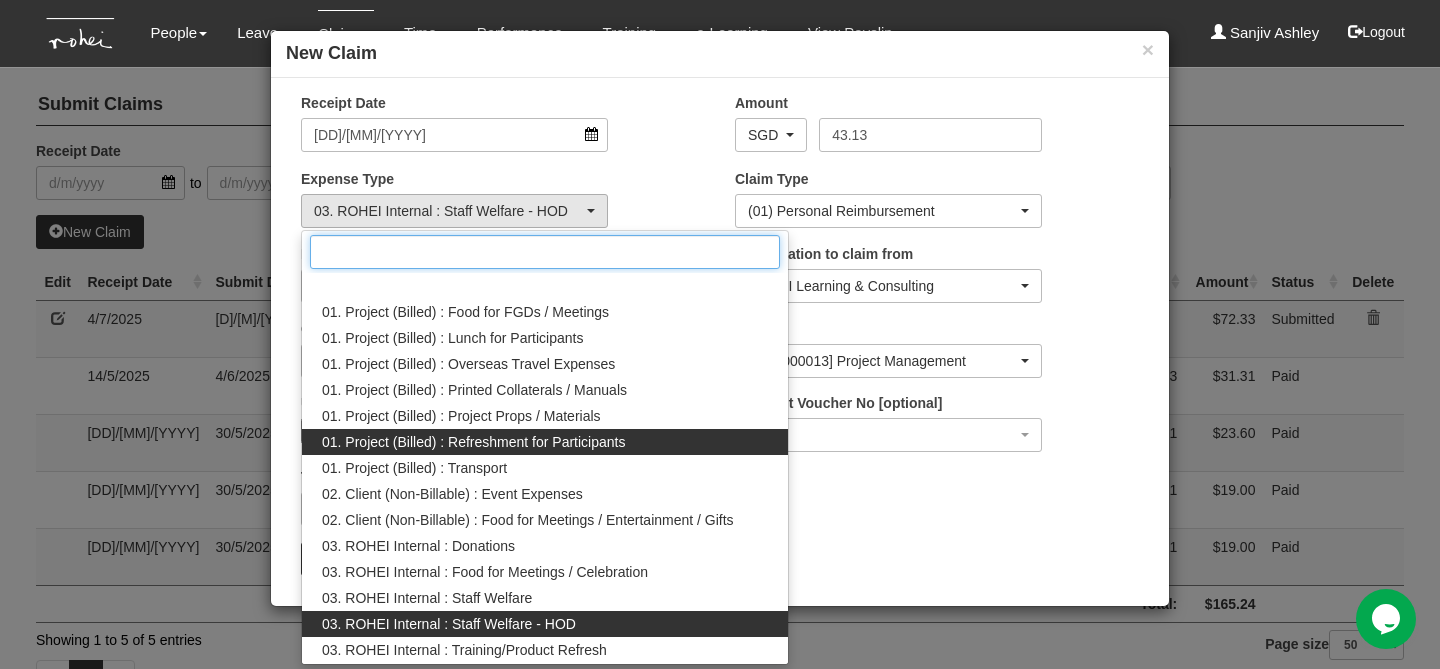 scroll, scrollTop: 0, scrollLeft: 0, axis: both 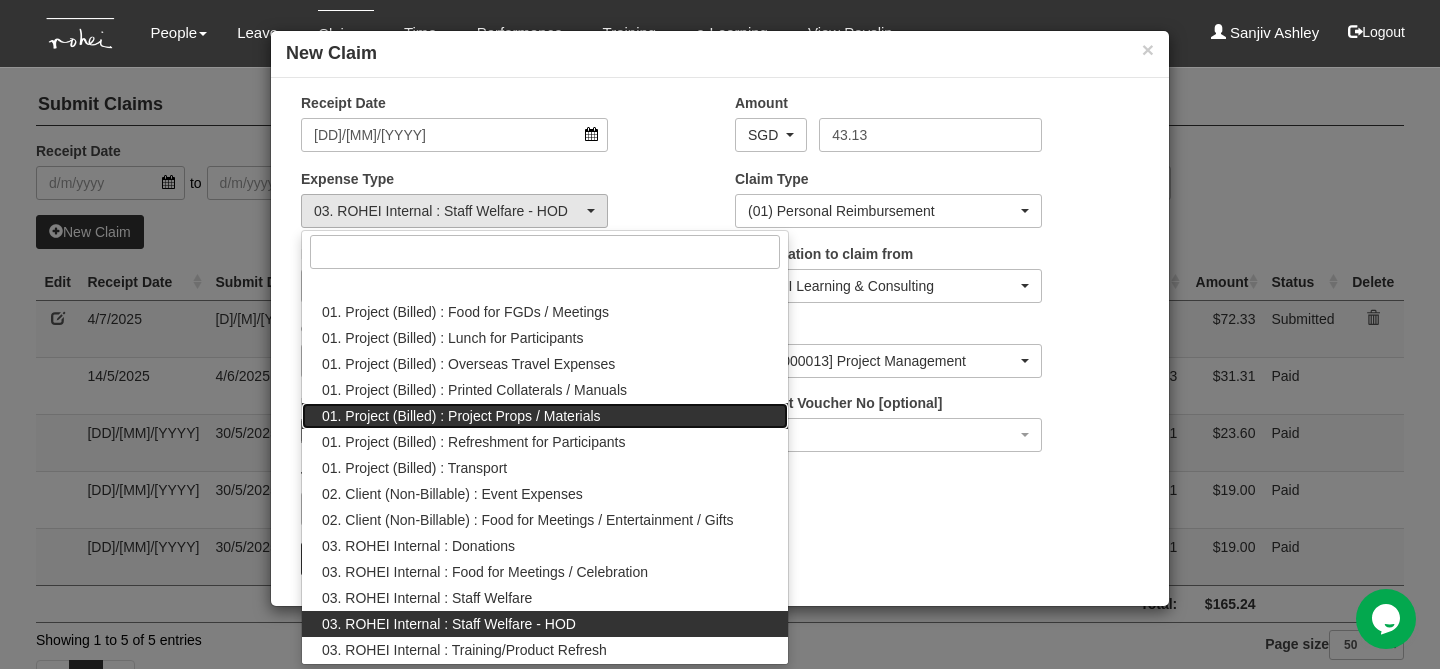 click on "01. Project (Billed) : Project Props / Materials" at bounding box center [545, 286] 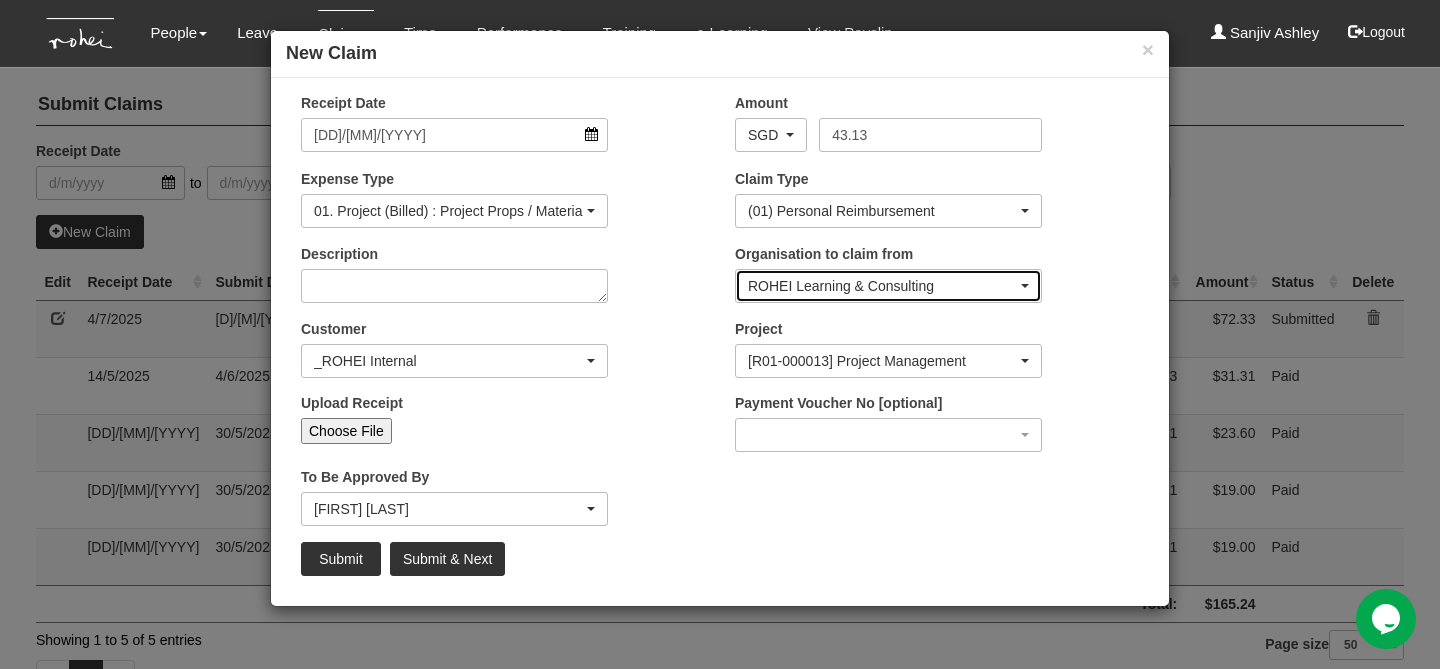 click on "ROHEI Learning & Consulting" at bounding box center (765, 135) 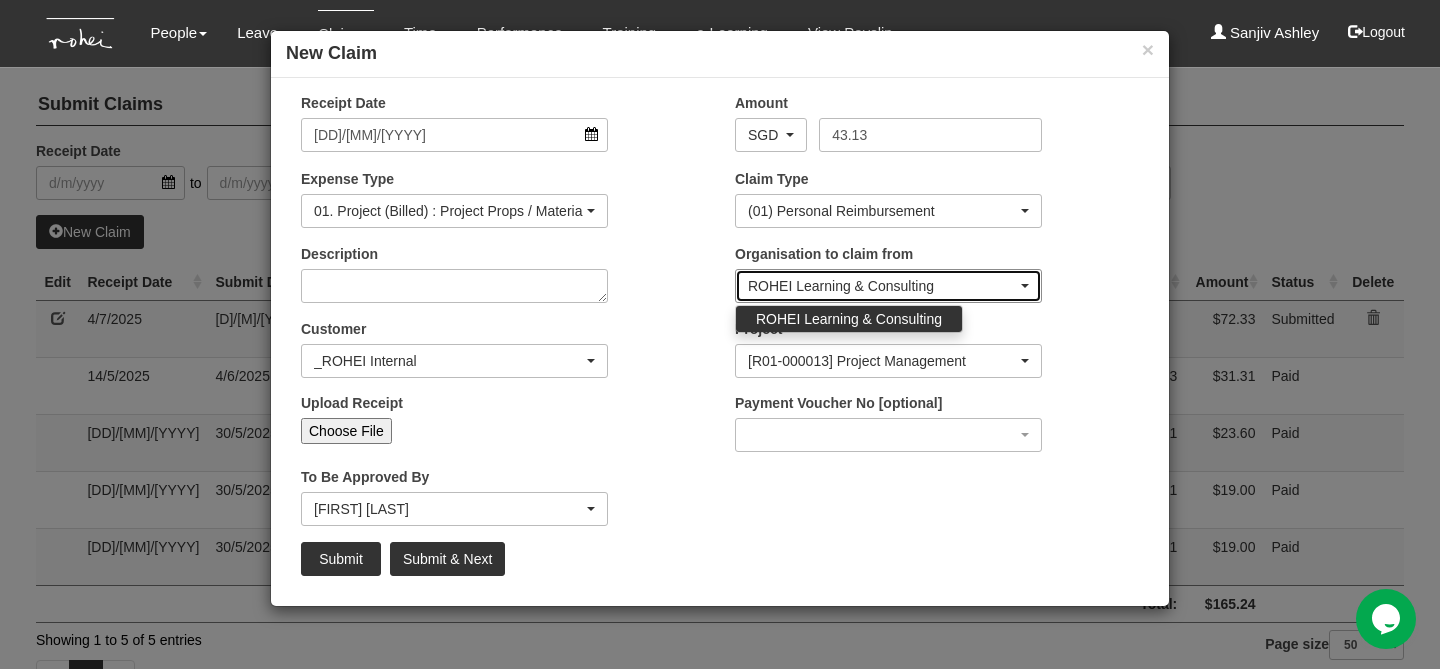 click on "ROHEI Learning & Consulting" at bounding box center (882, 286) 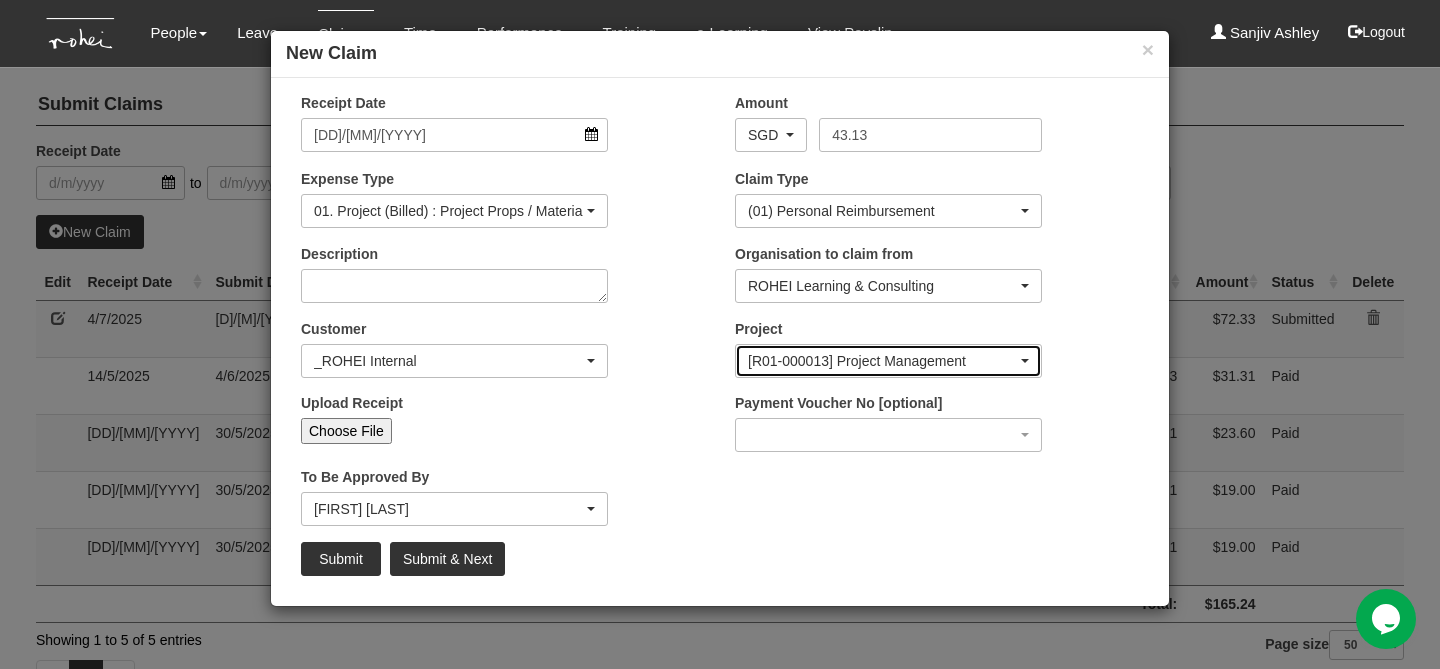 click on "[R01-000013] Project Management" at bounding box center (765, 135) 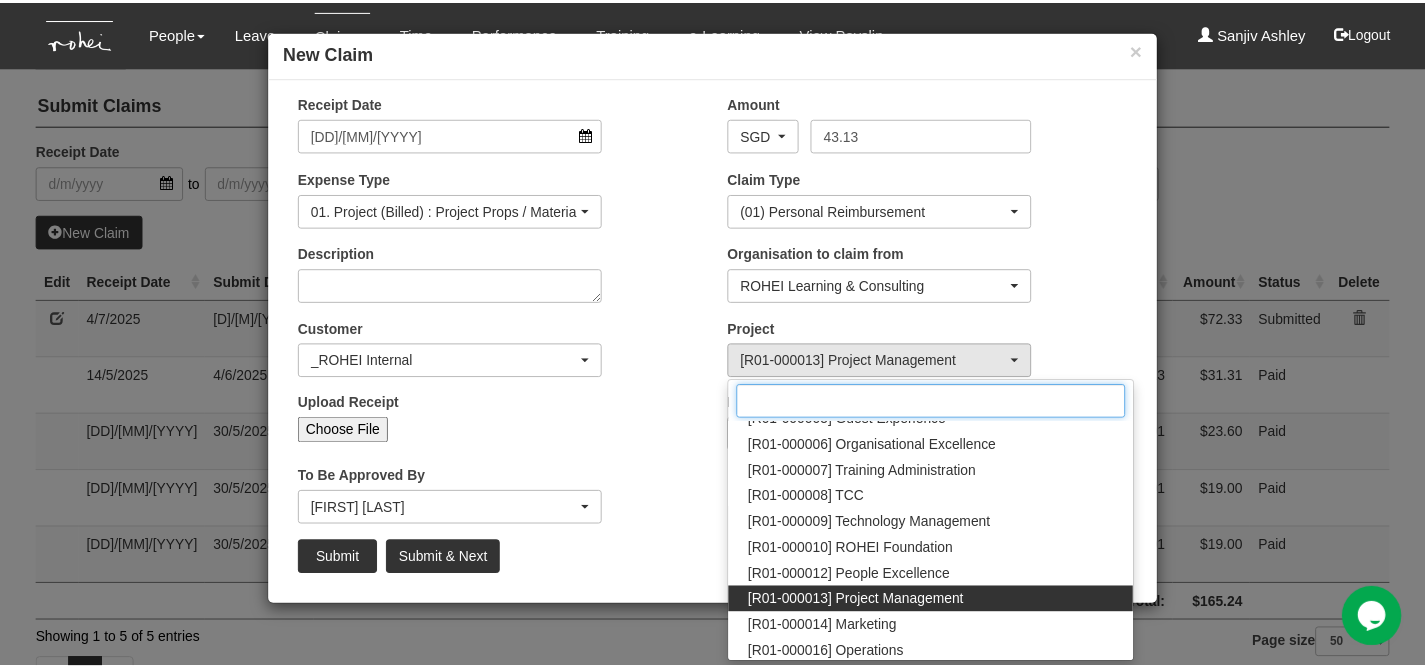 scroll, scrollTop: 172, scrollLeft: 0, axis: vertical 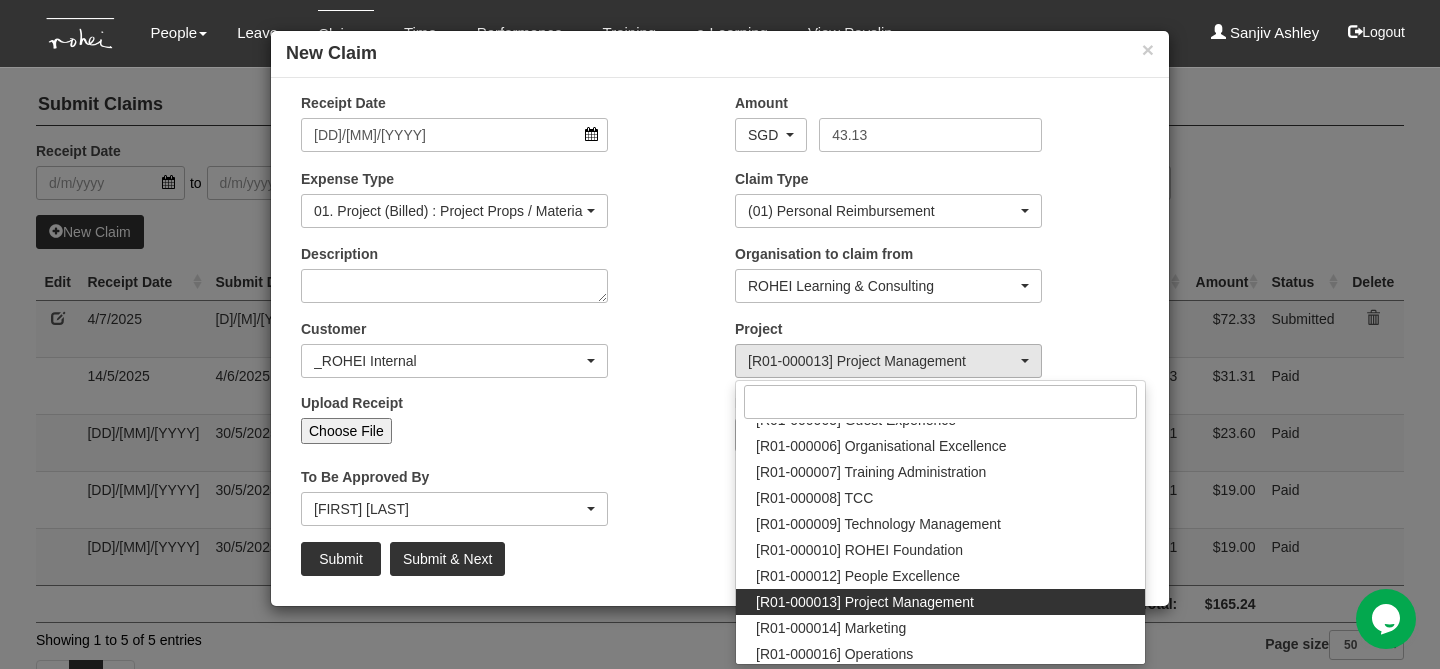 click on "[R01-000013] Project Management" at bounding box center (865, 602) 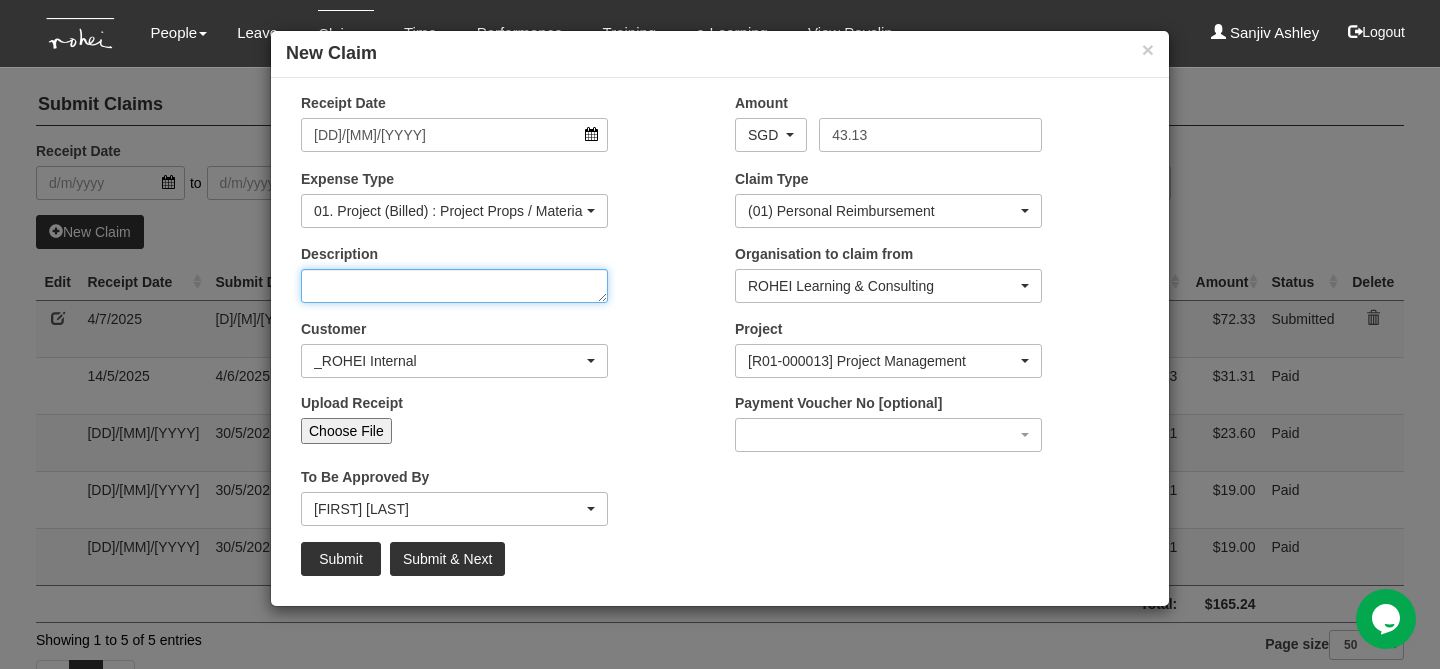 click on "Description" at bounding box center [454, 286] 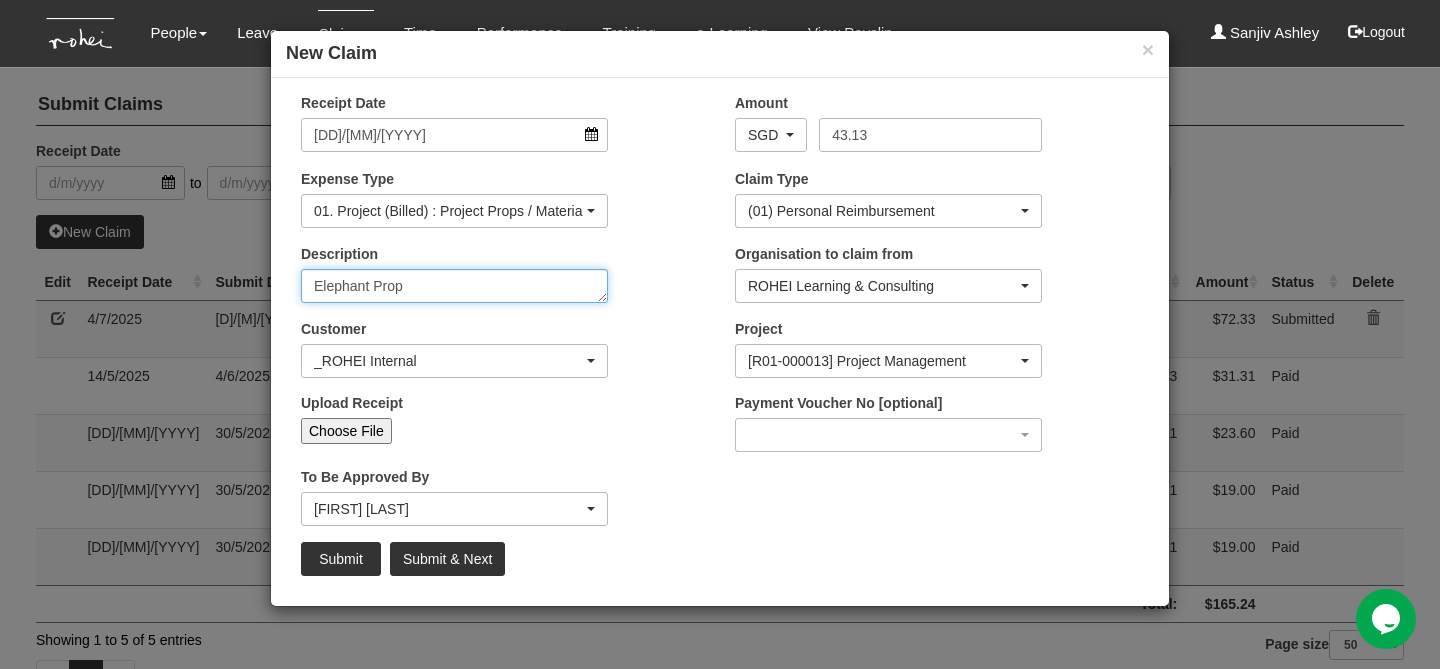 type on "Elephant Prop" 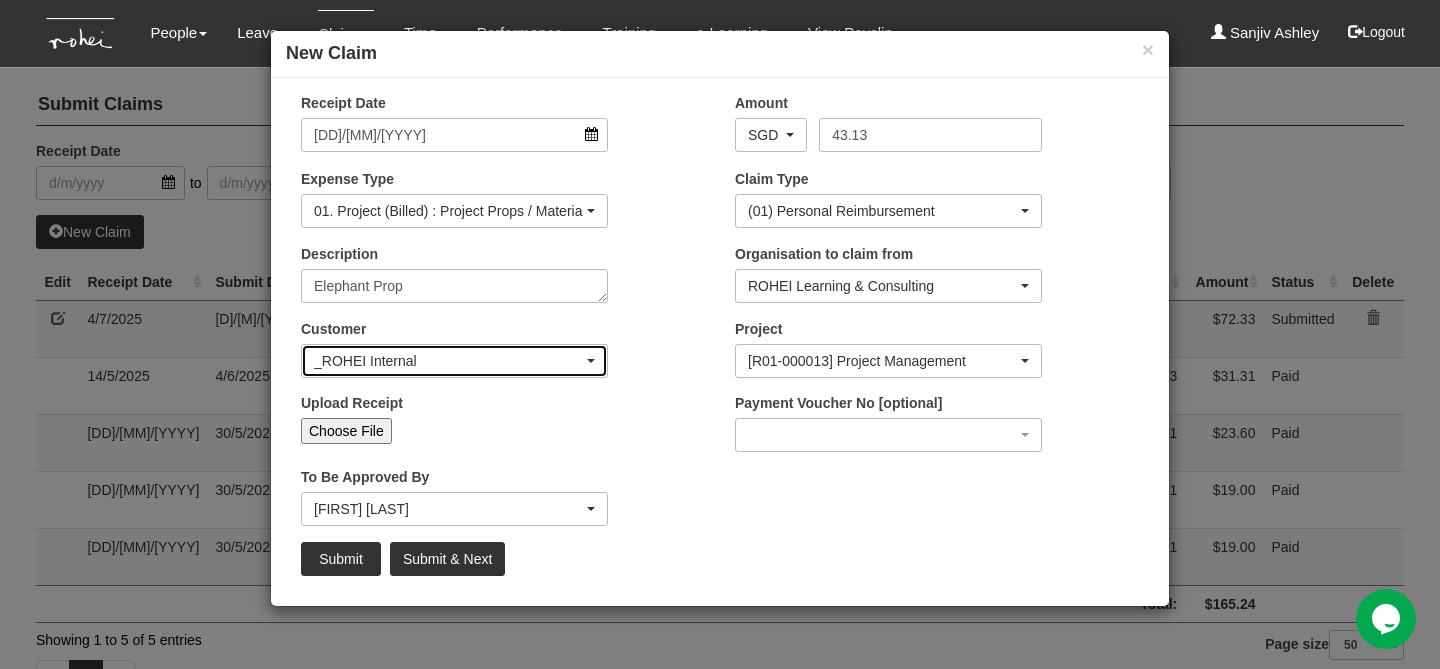 click on "_ROHEI Internal" at bounding box center [765, 135] 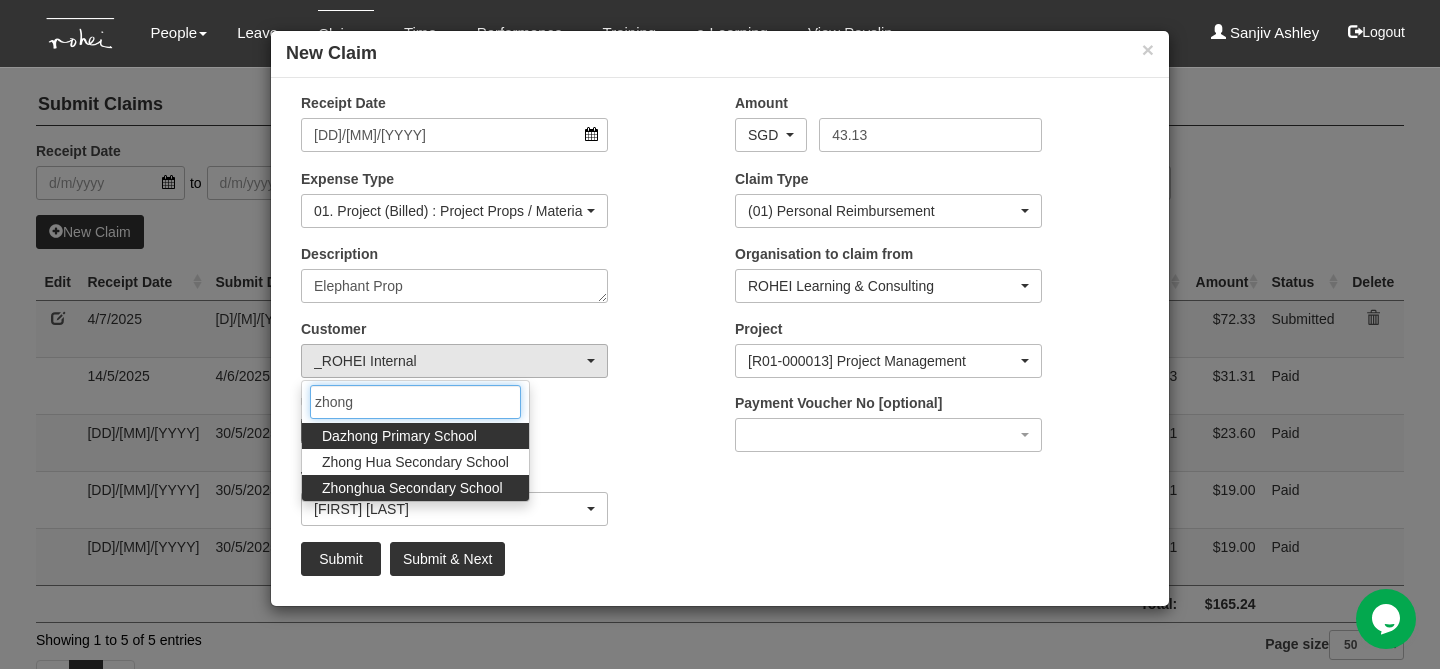 type on "zhong" 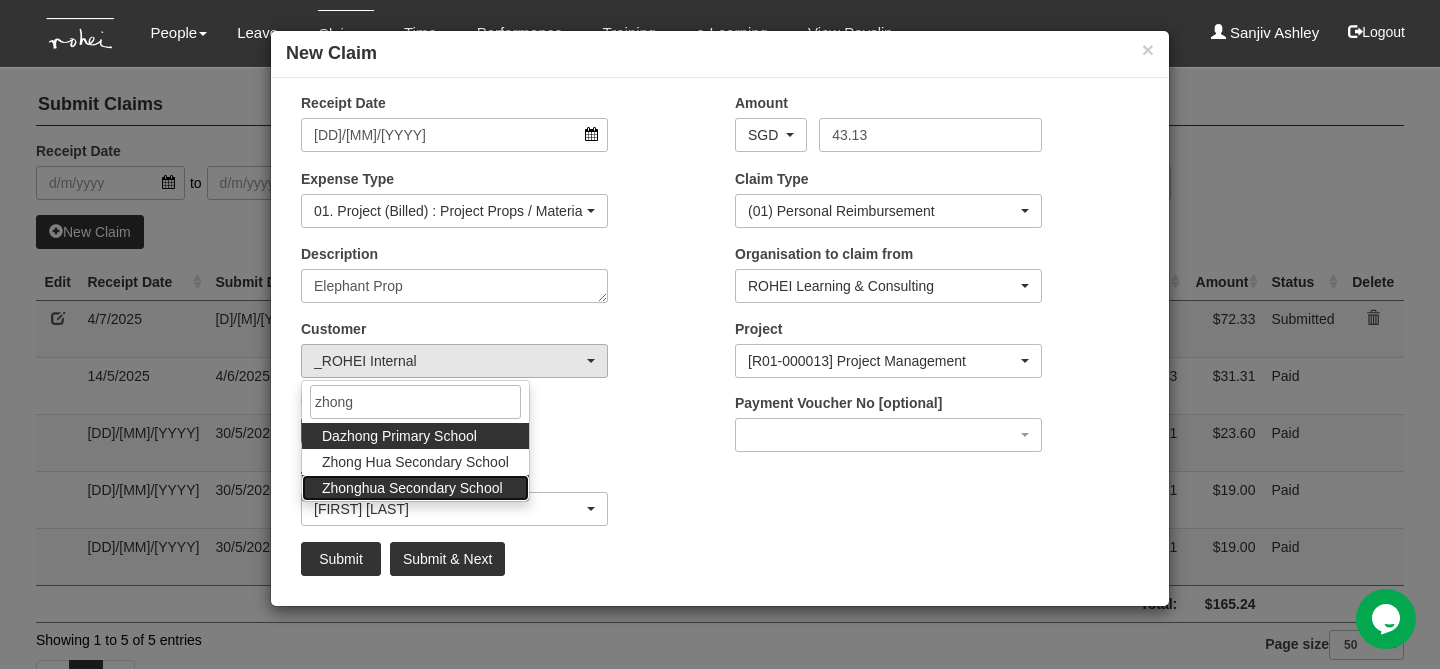click on "Zhonghua Secondary School" at bounding box center [399, 436] 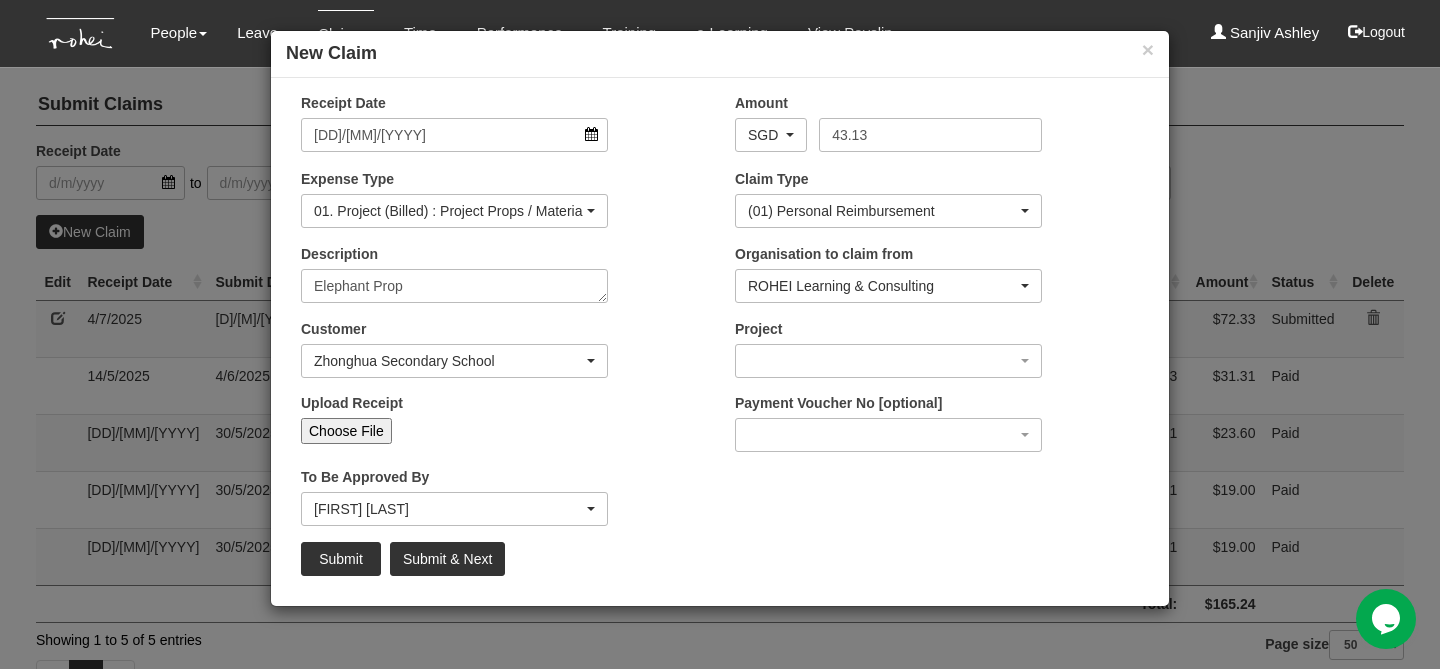 click on "Upload Receipt
Choose File" at bounding box center [503, 426] 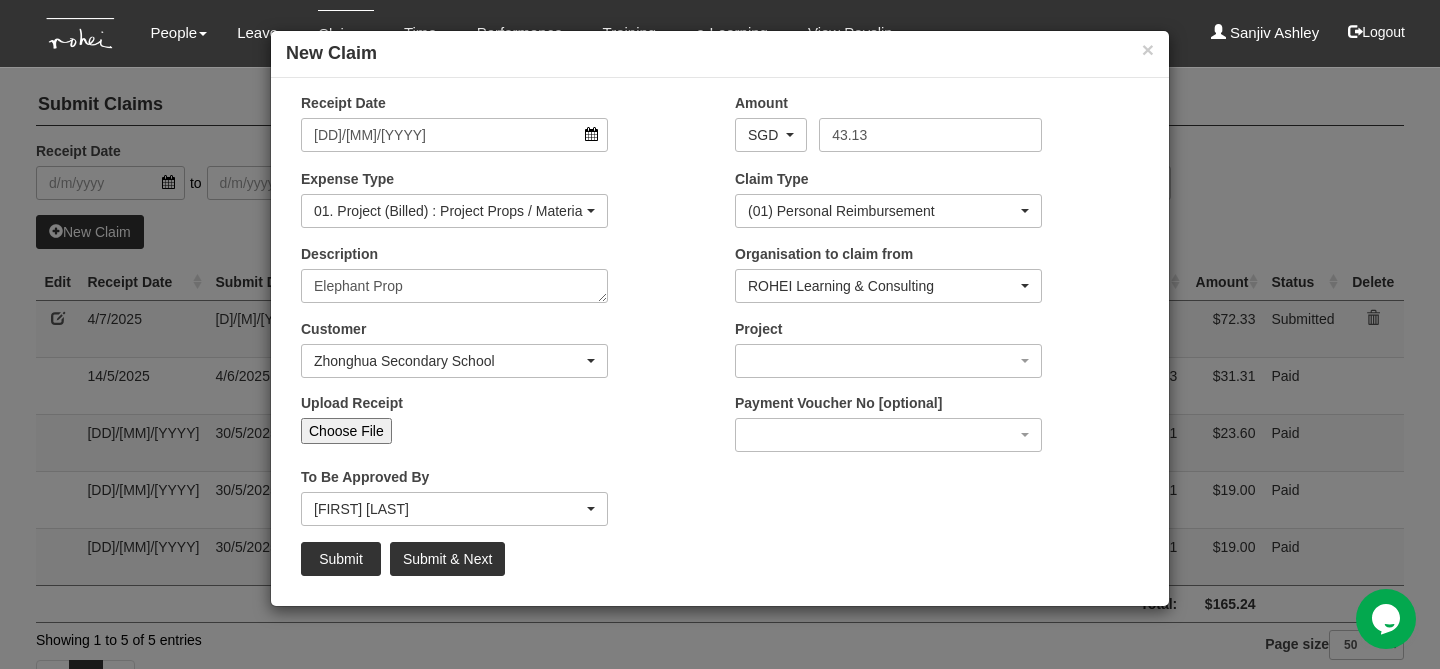 click on "Choose File" at bounding box center [346, 431] 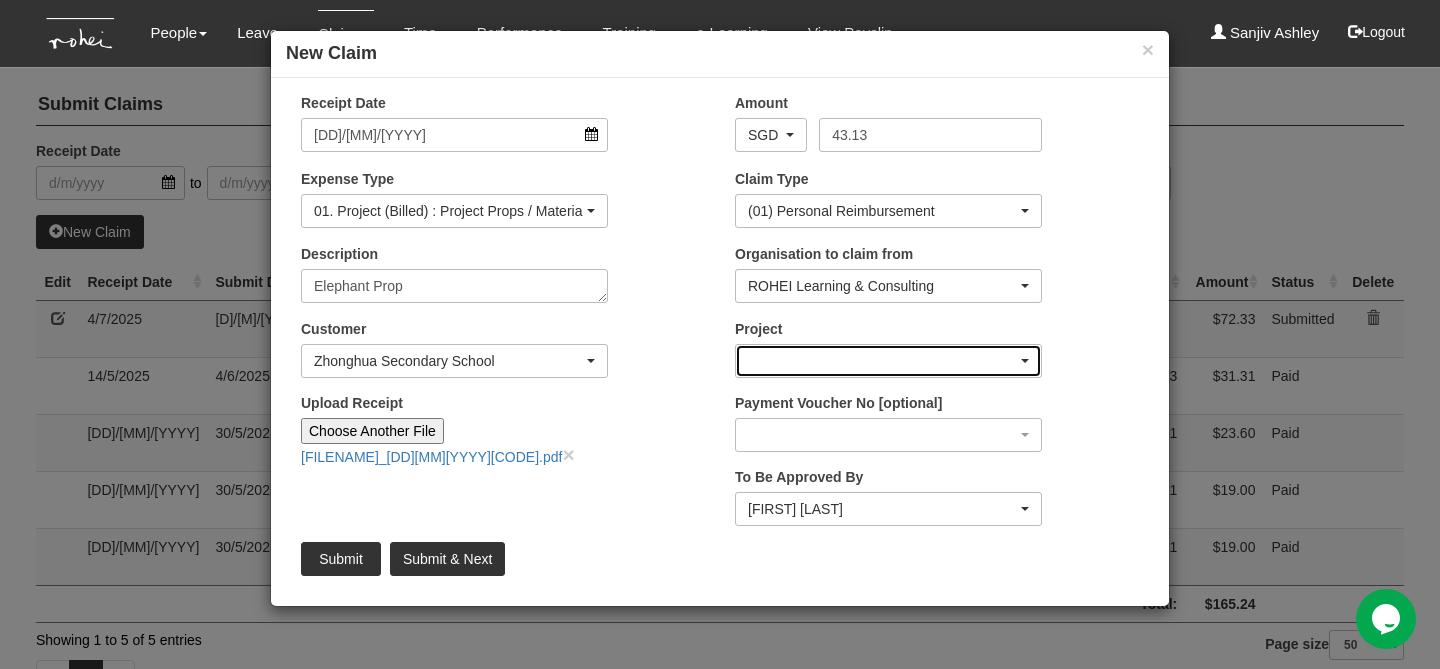 click at bounding box center (888, 361) 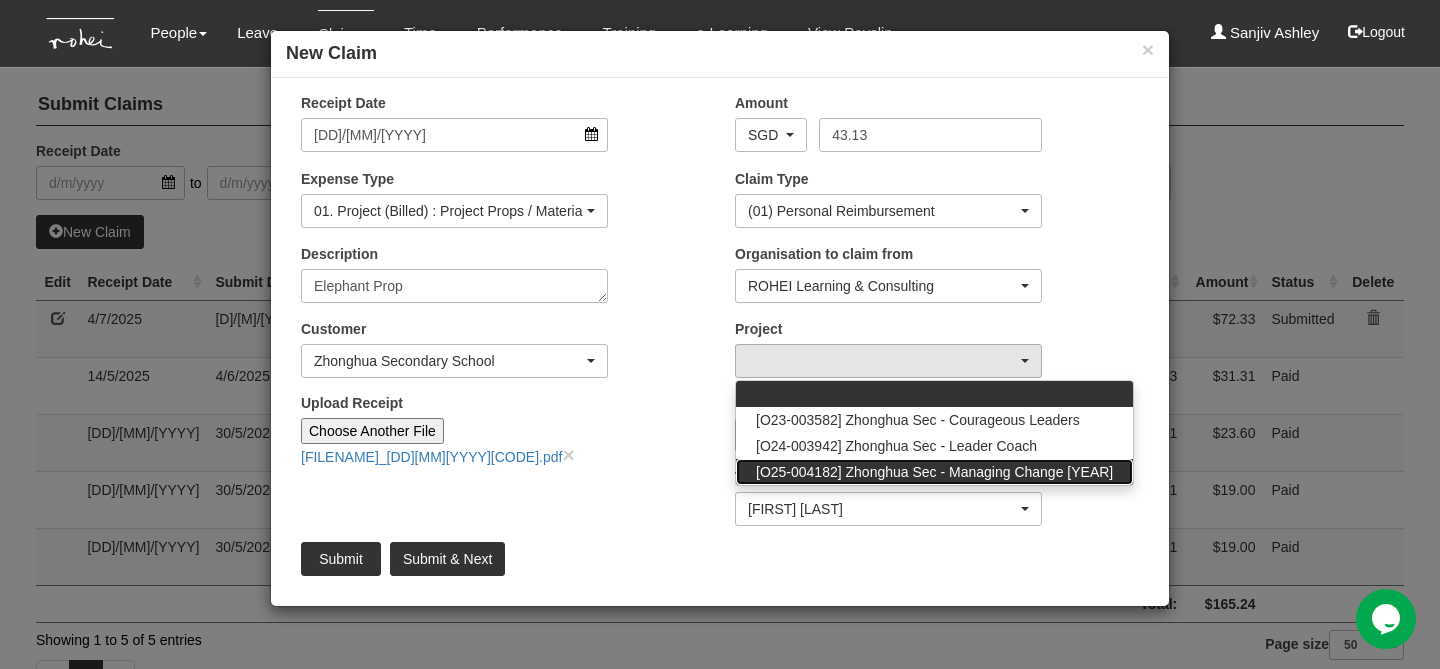 click on "[O25-004182] Zhonghua Sec - Managing Change [YEAR]" at bounding box center [756, 399] 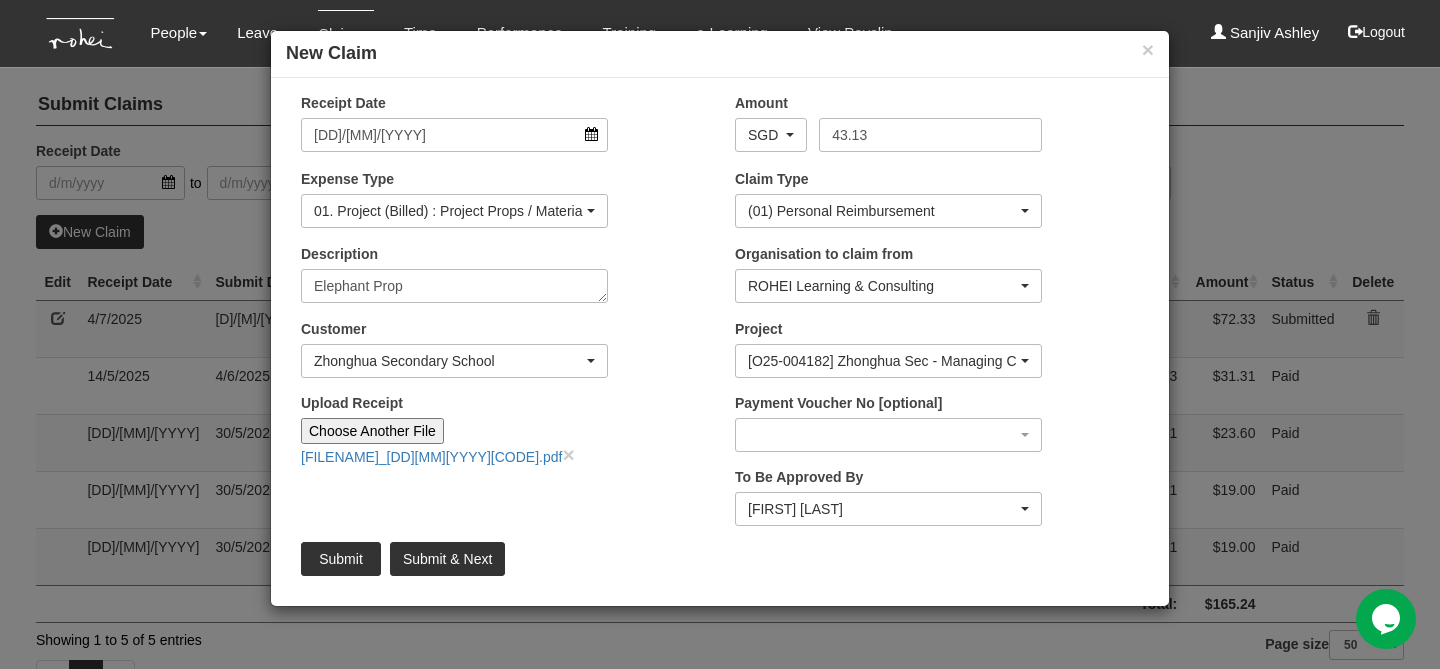 click on "Upload Receipt" at bounding box center (576, 429) 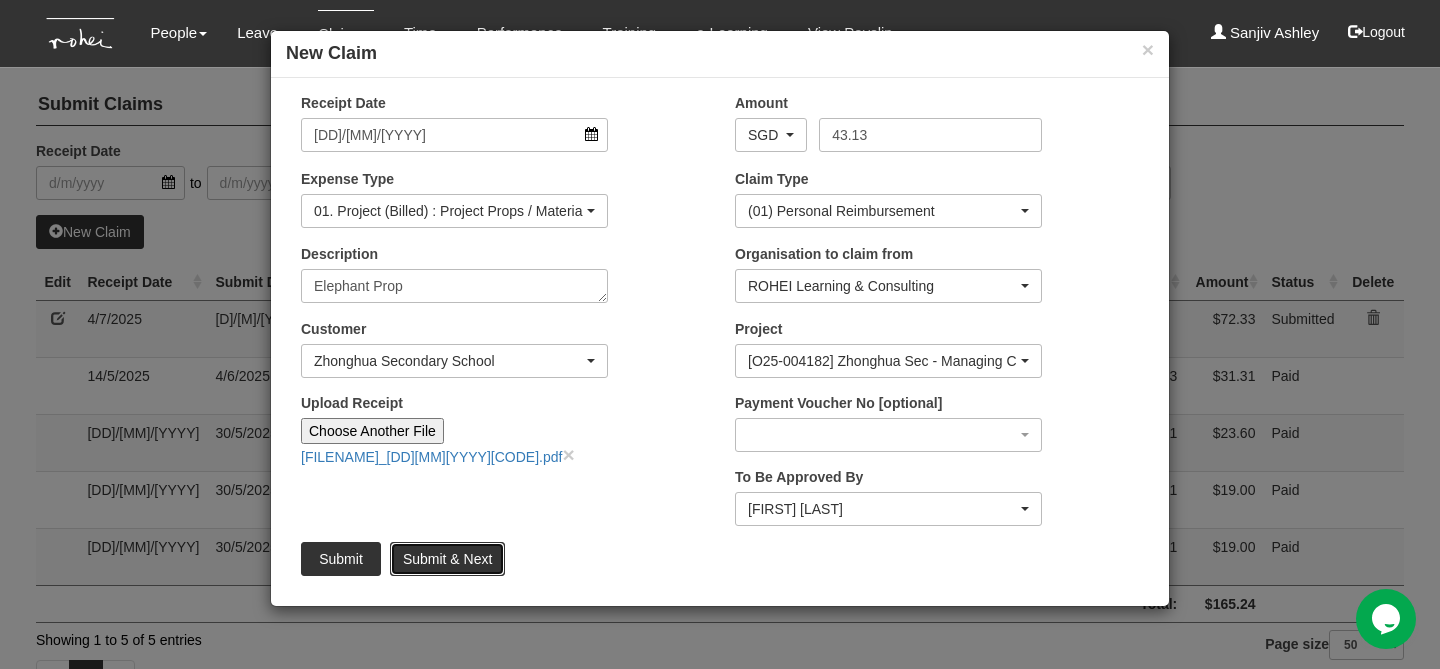 click on "Submit & Next" at bounding box center (447, 559) 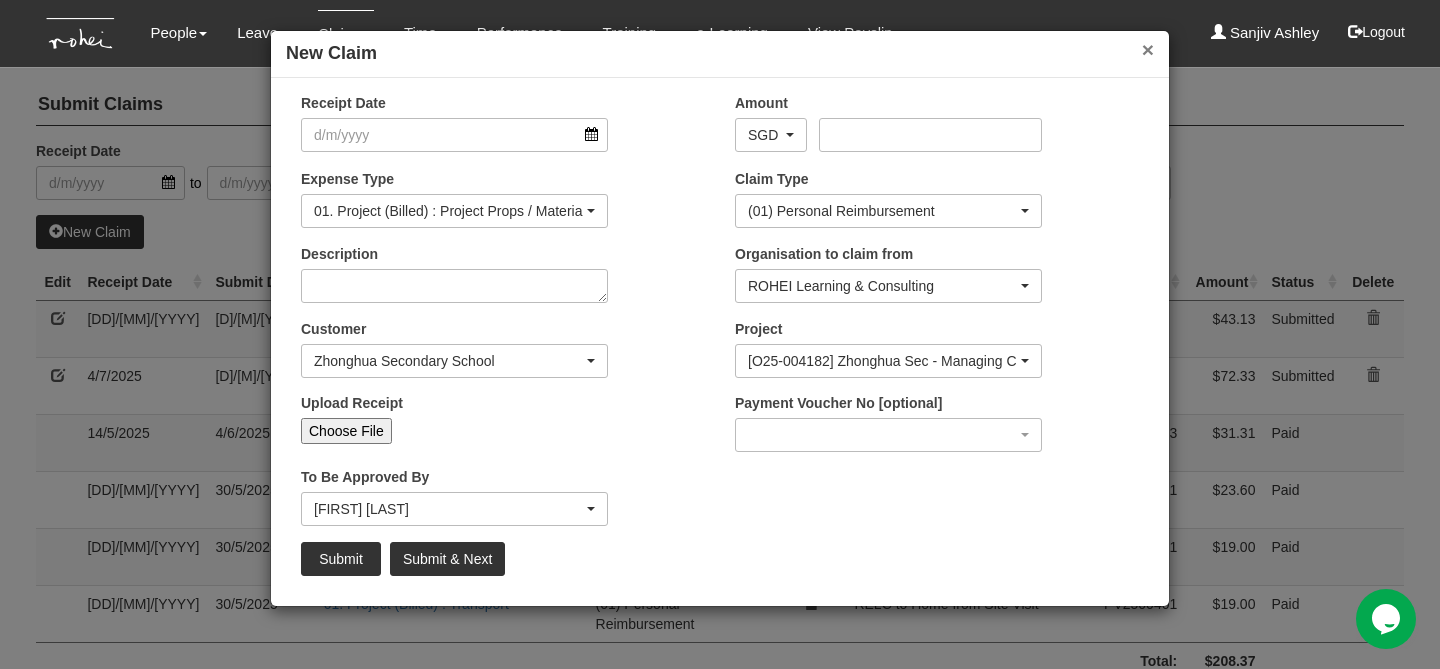 click on "×" at bounding box center (1148, 49) 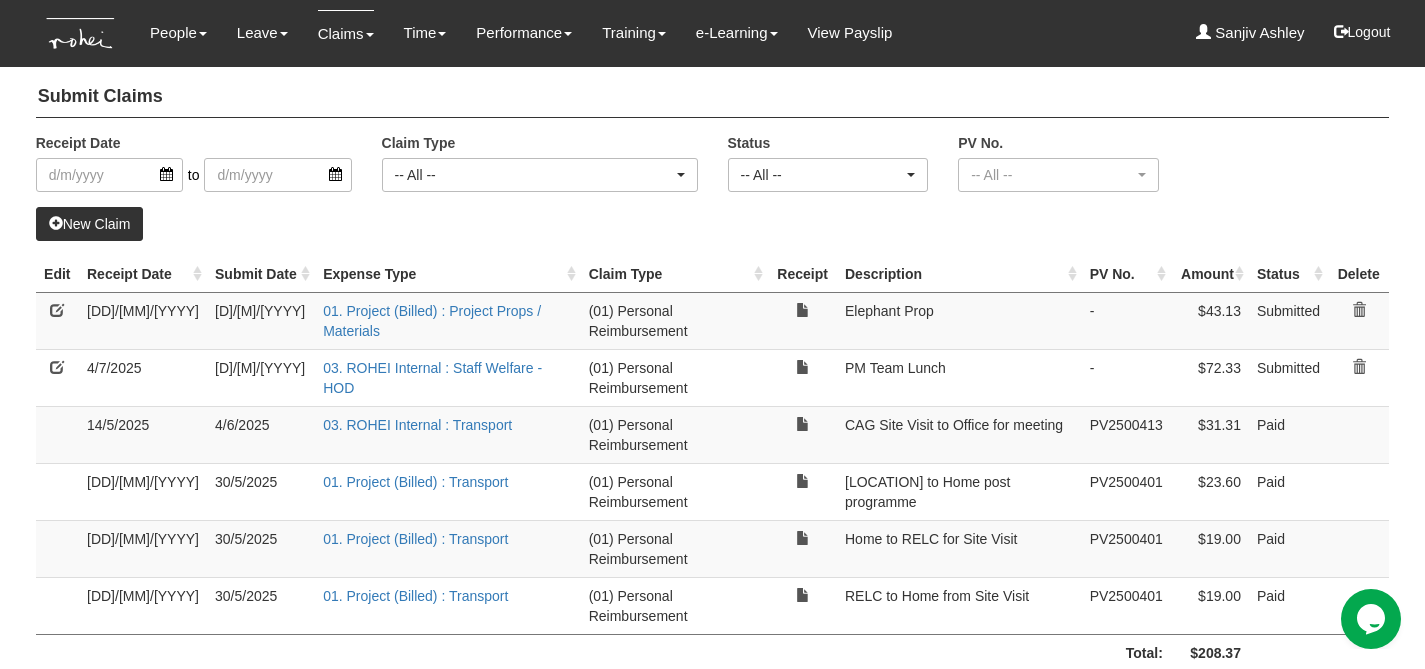 scroll, scrollTop: 0, scrollLeft: 0, axis: both 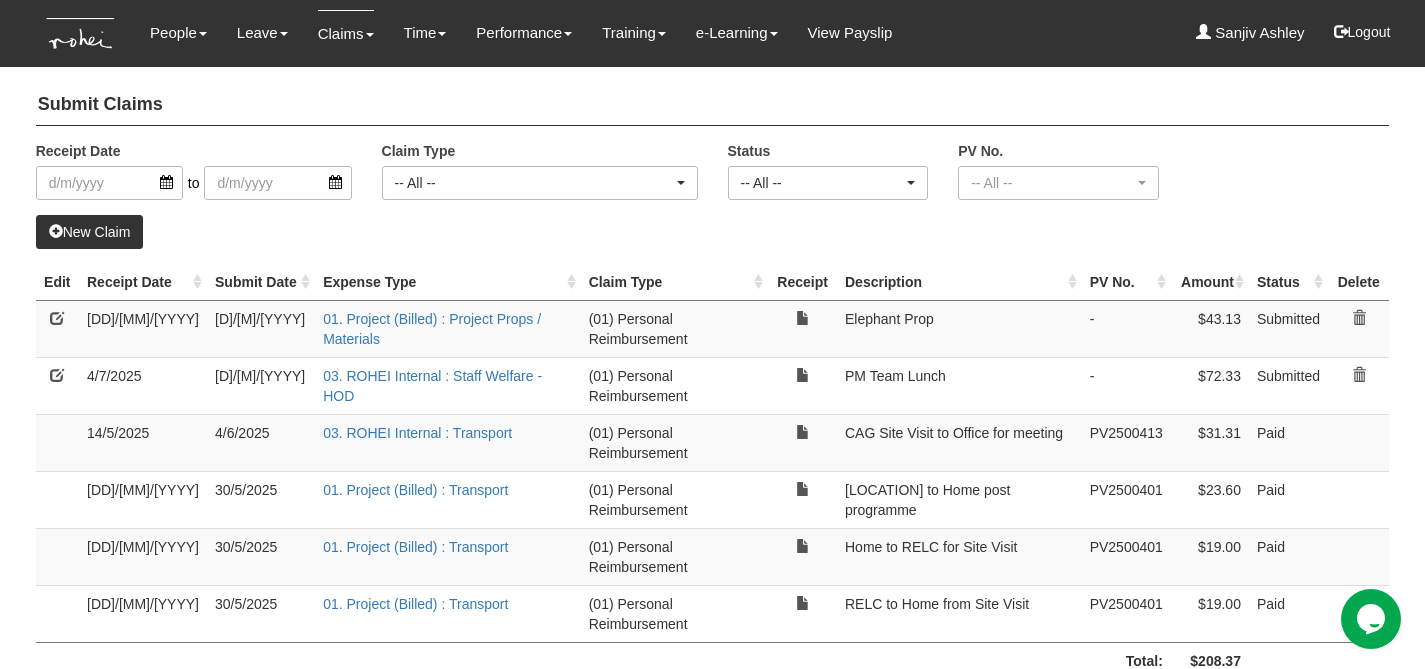 click on "New Claim" at bounding box center (1058, 170) 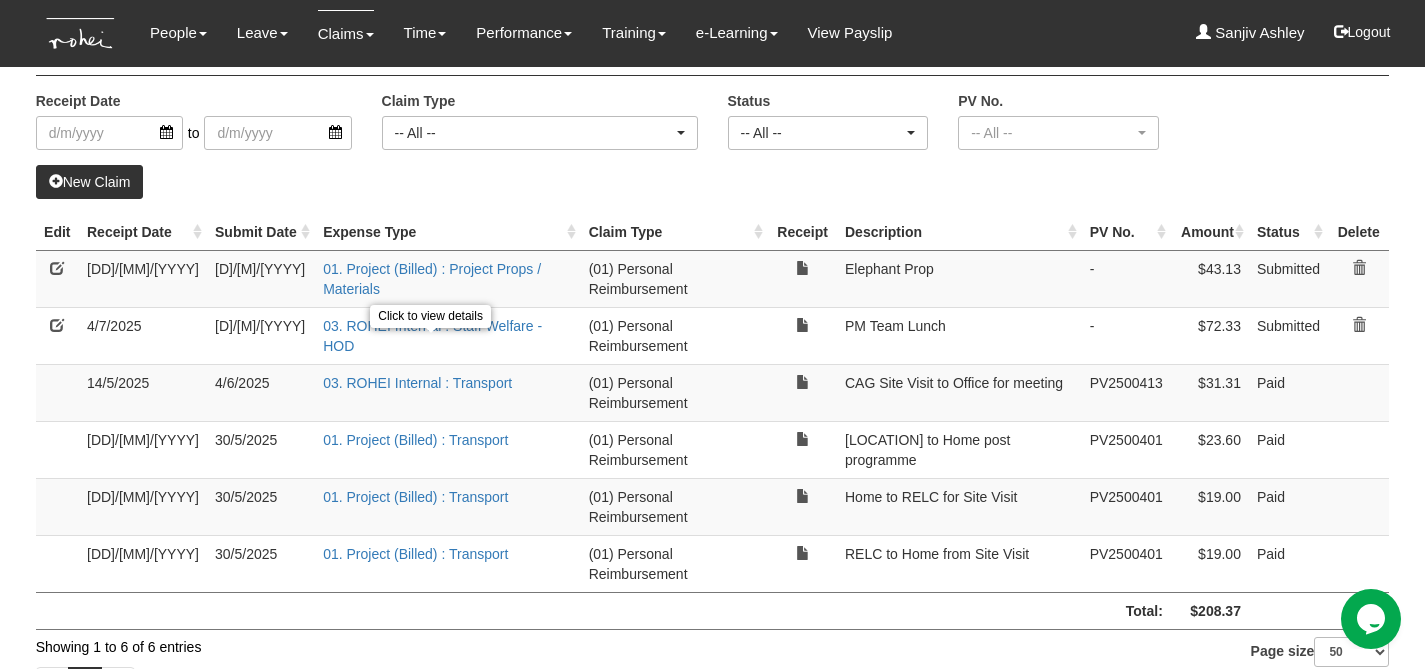 scroll, scrollTop: 0, scrollLeft: 0, axis: both 